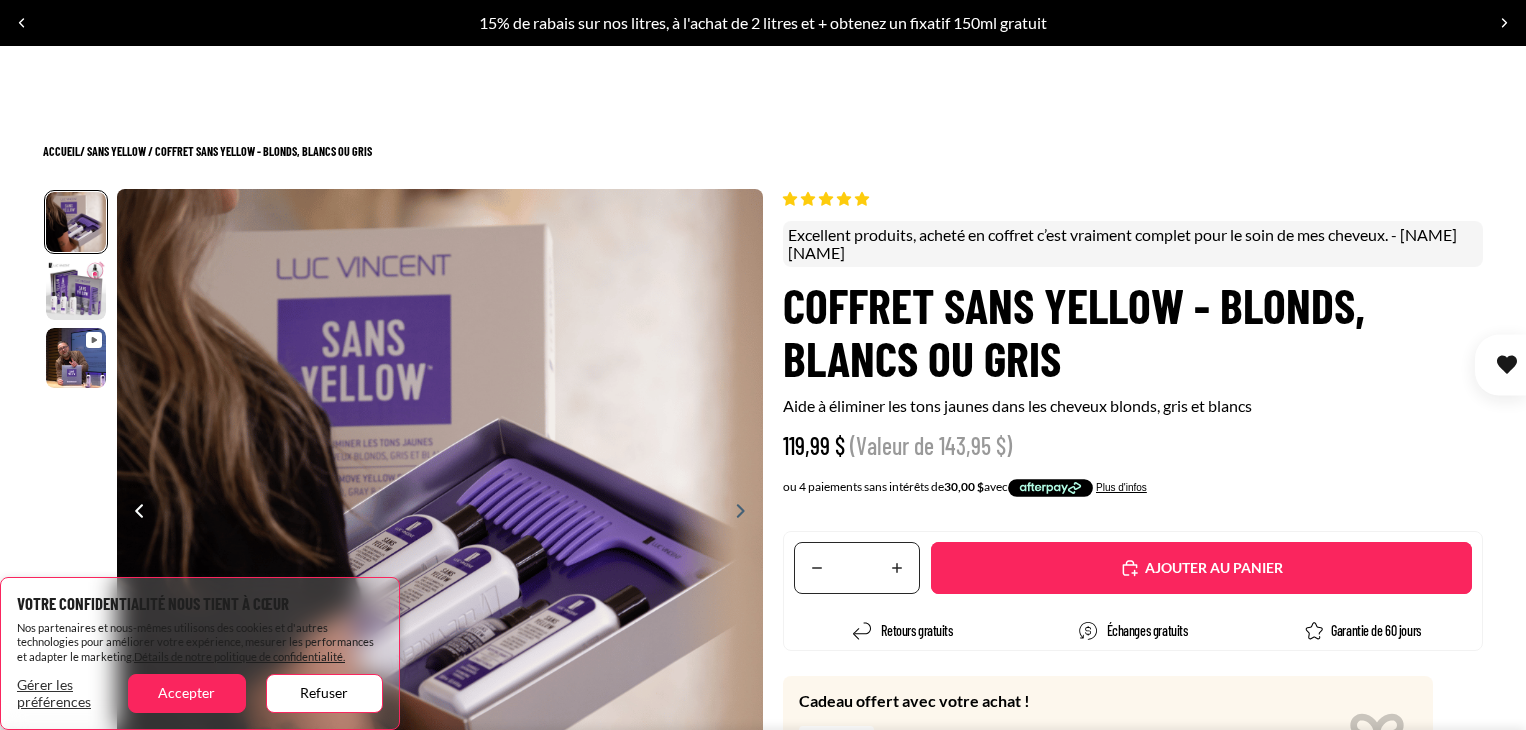 scroll, scrollTop: 500, scrollLeft: 0, axis: vertical 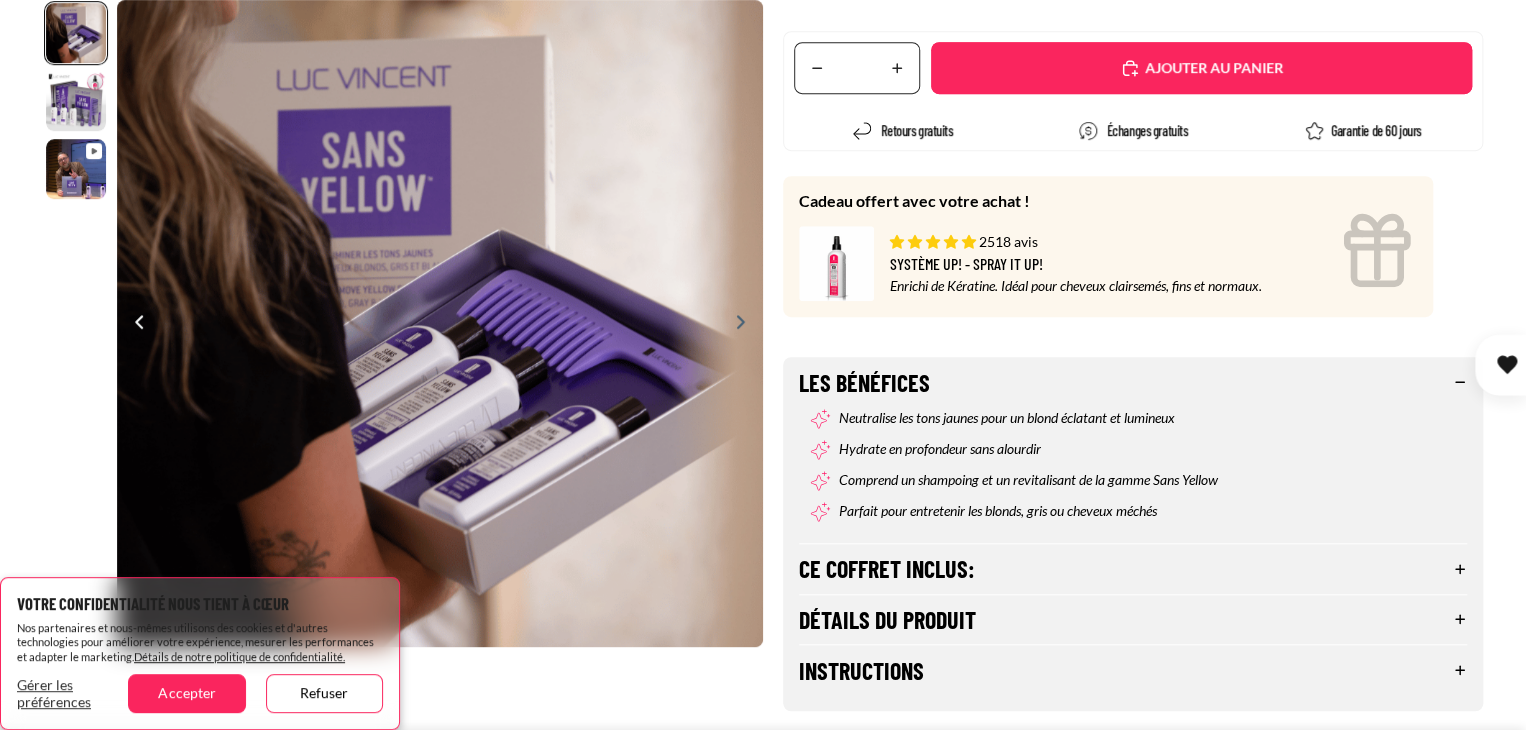 select on "**********" 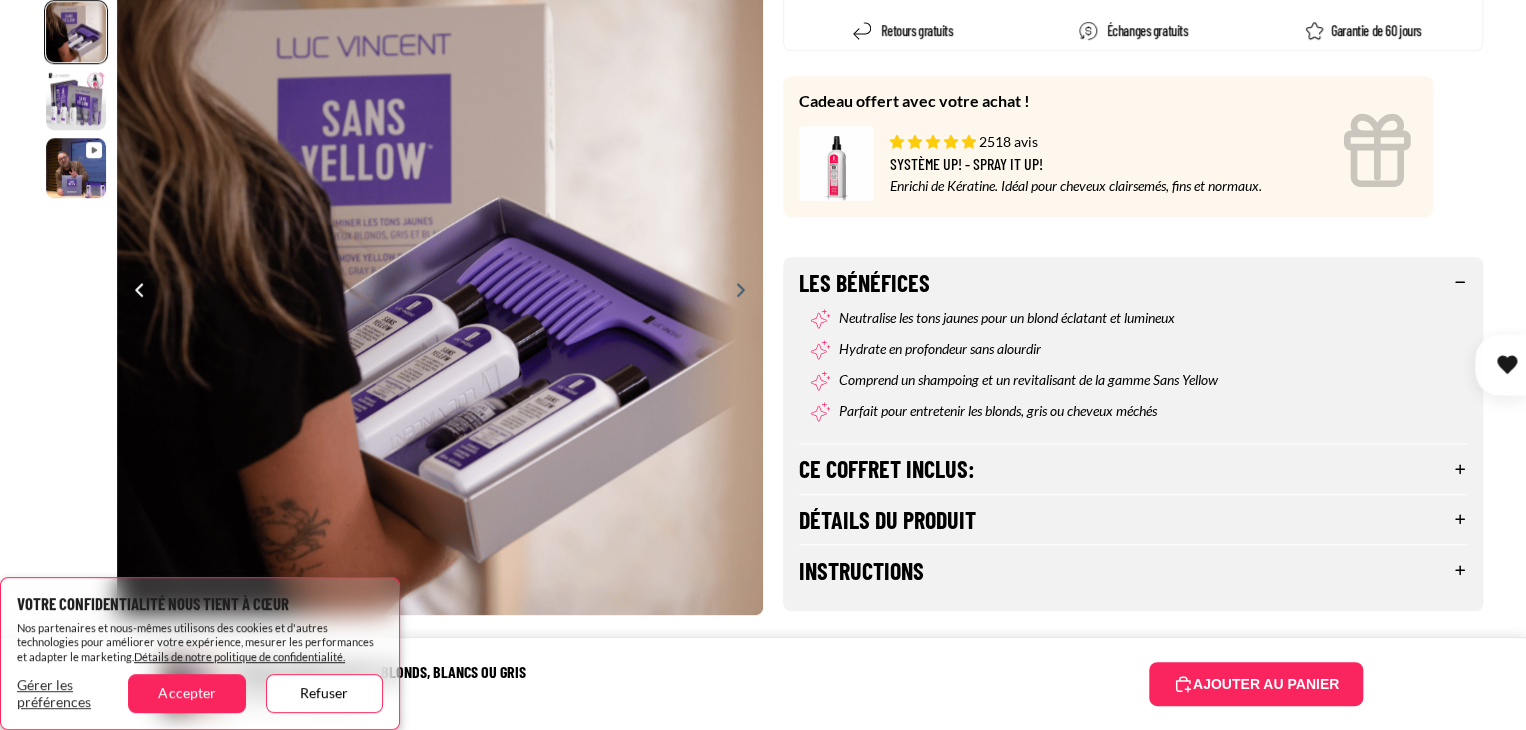 scroll, scrollTop: 900, scrollLeft: 0, axis: vertical 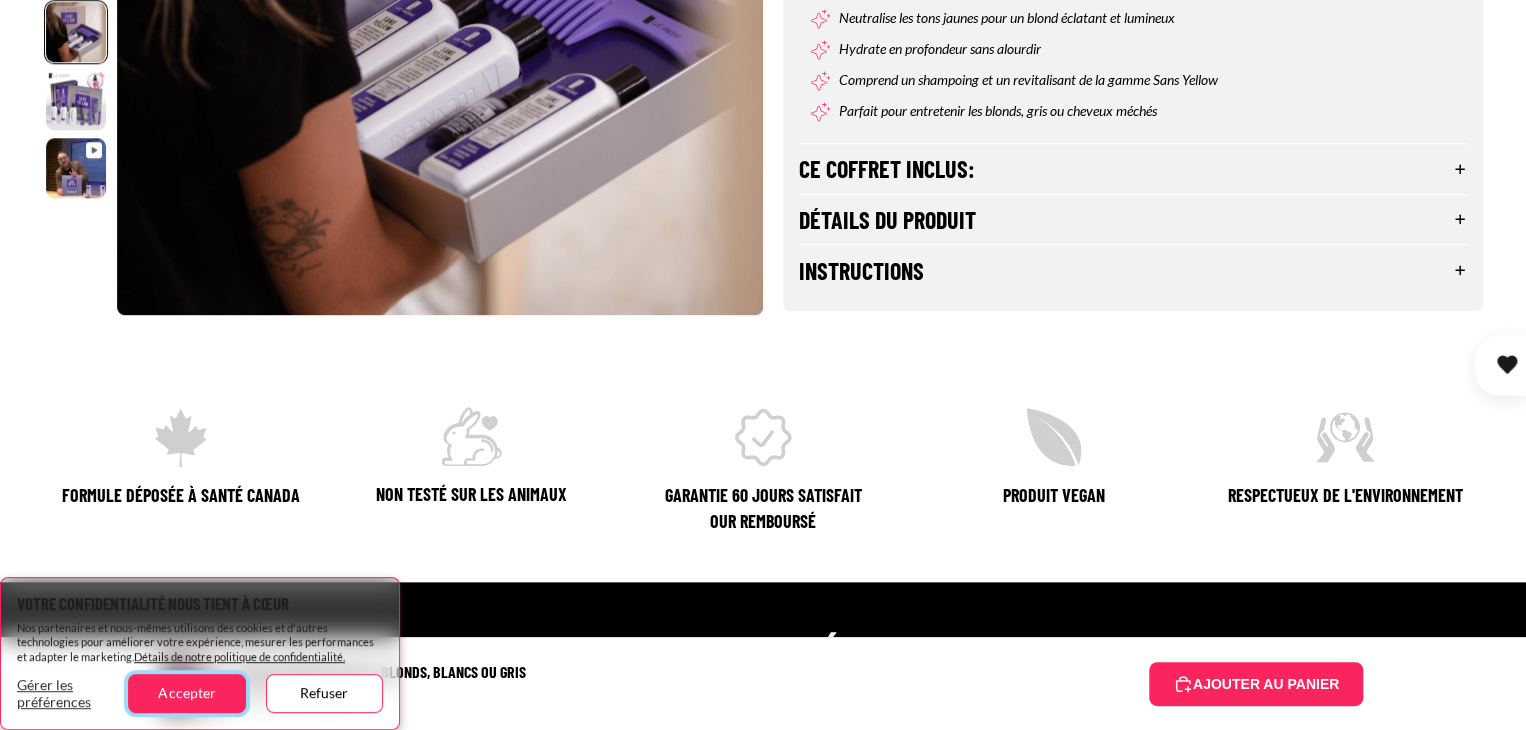 click on "Accepter" at bounding box center [186, 693] 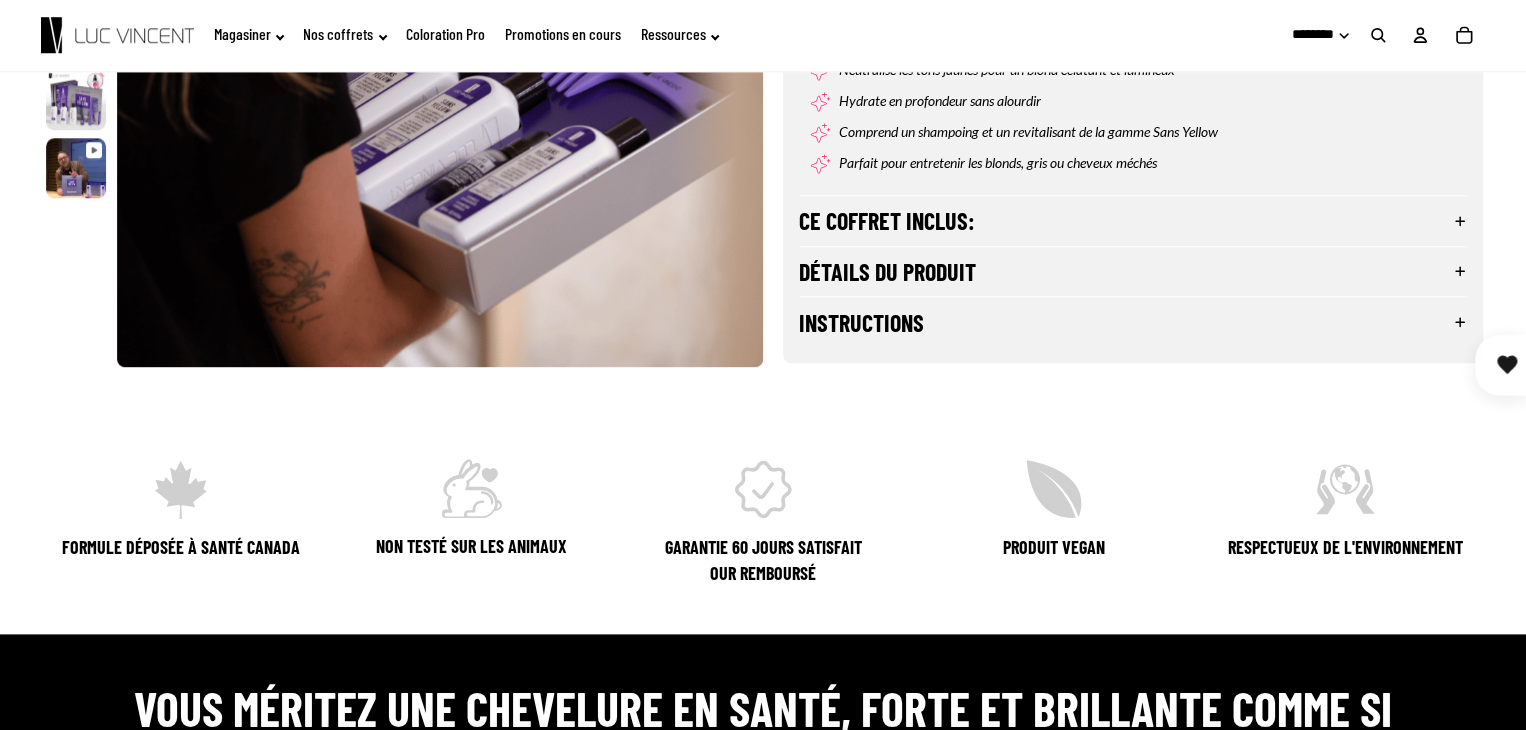 scroll, scrollTop: 700, scrollLeft: 0, axis: vertical 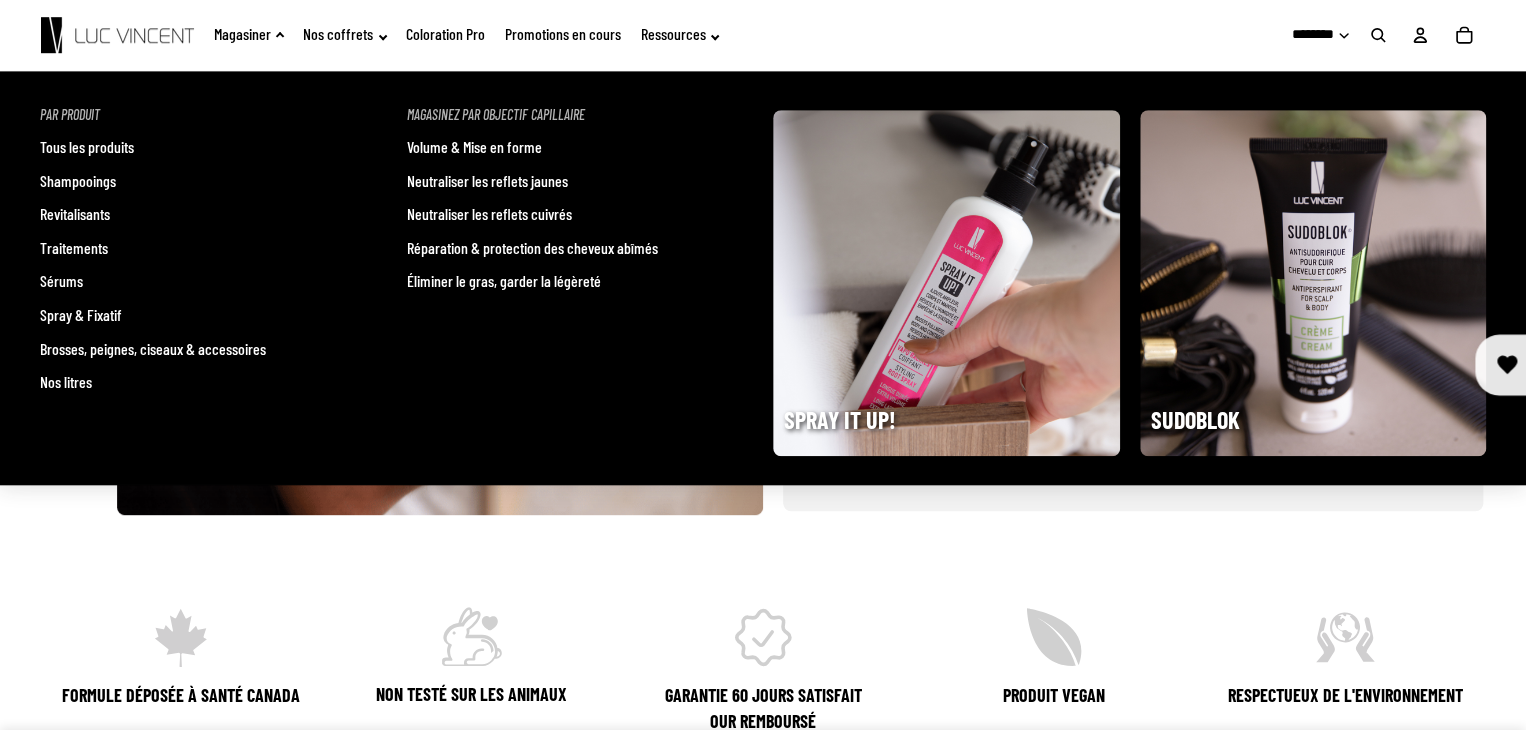 click on "Volume & Mise en forme" at bounding box center (474, 147) 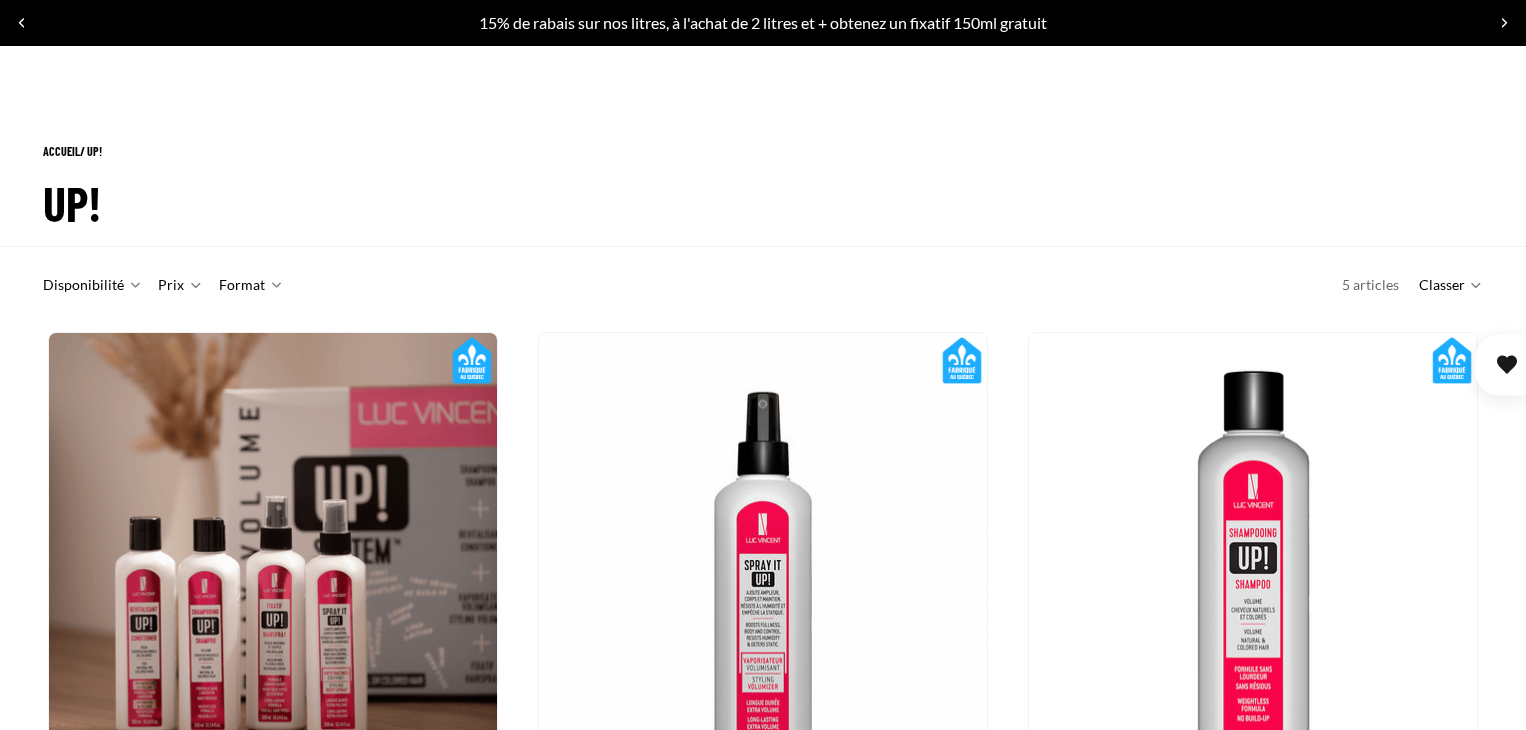 scroll, scrollTop: 300, scrollLeft: 0, axis: vertical 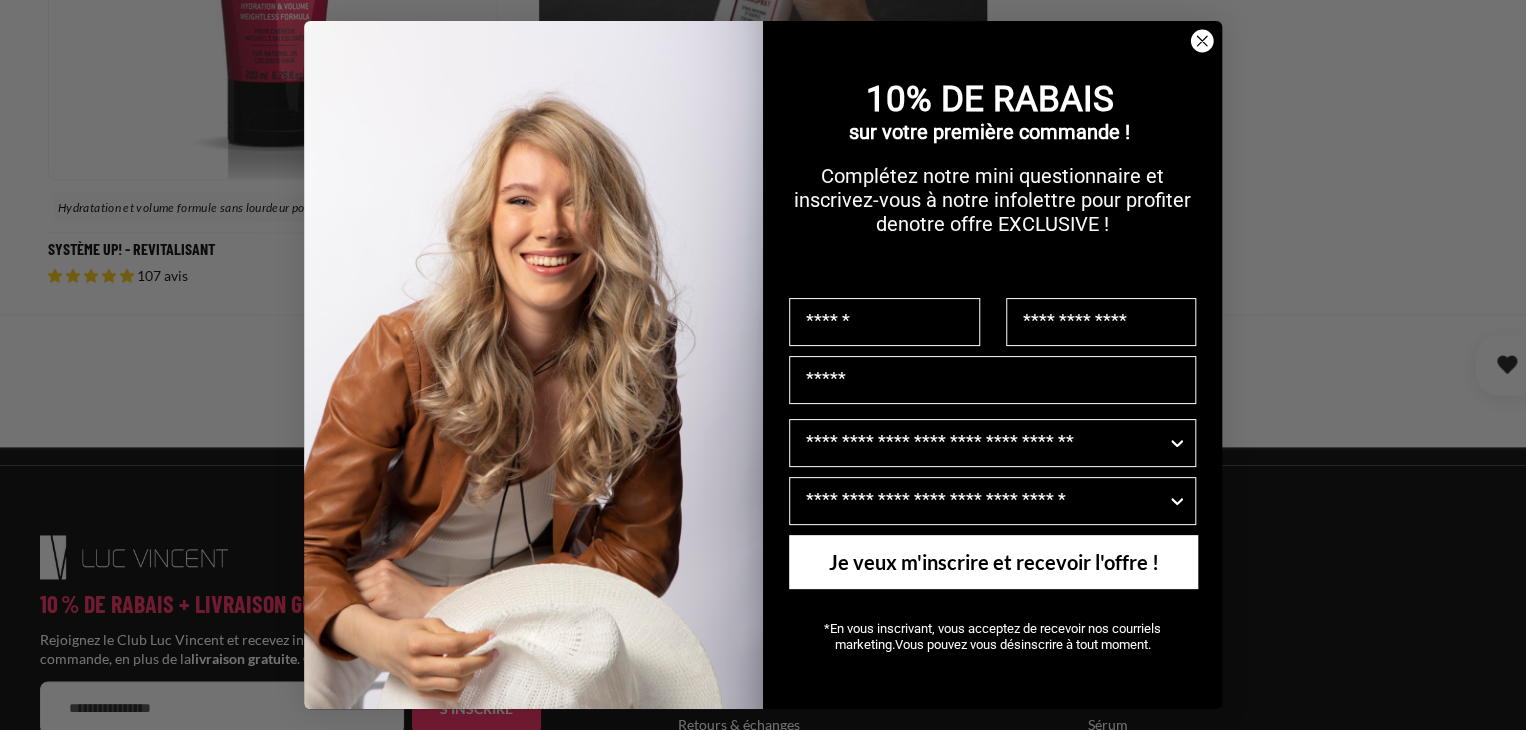click 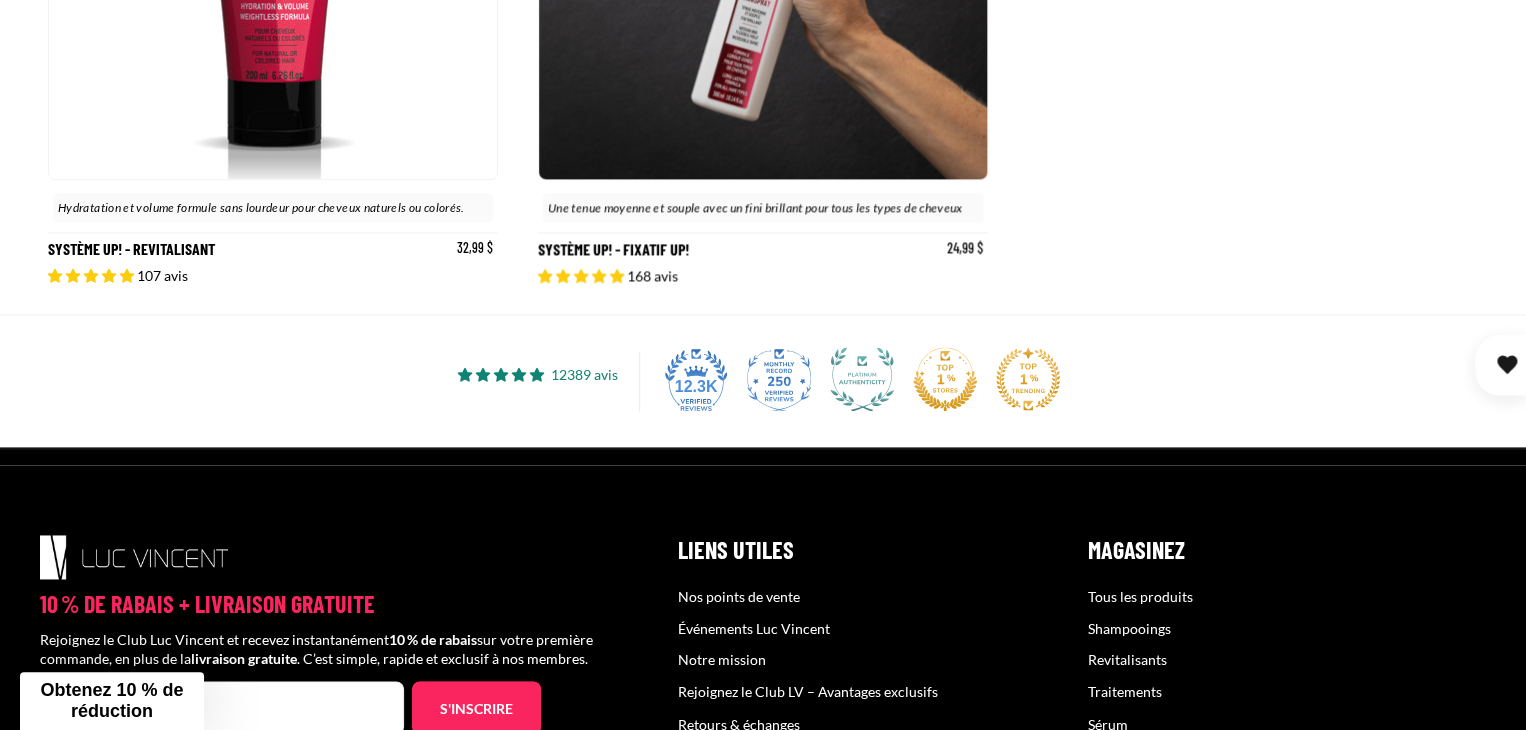 scroll, scrollTop: 0, scrollLeft: 0, axis: both 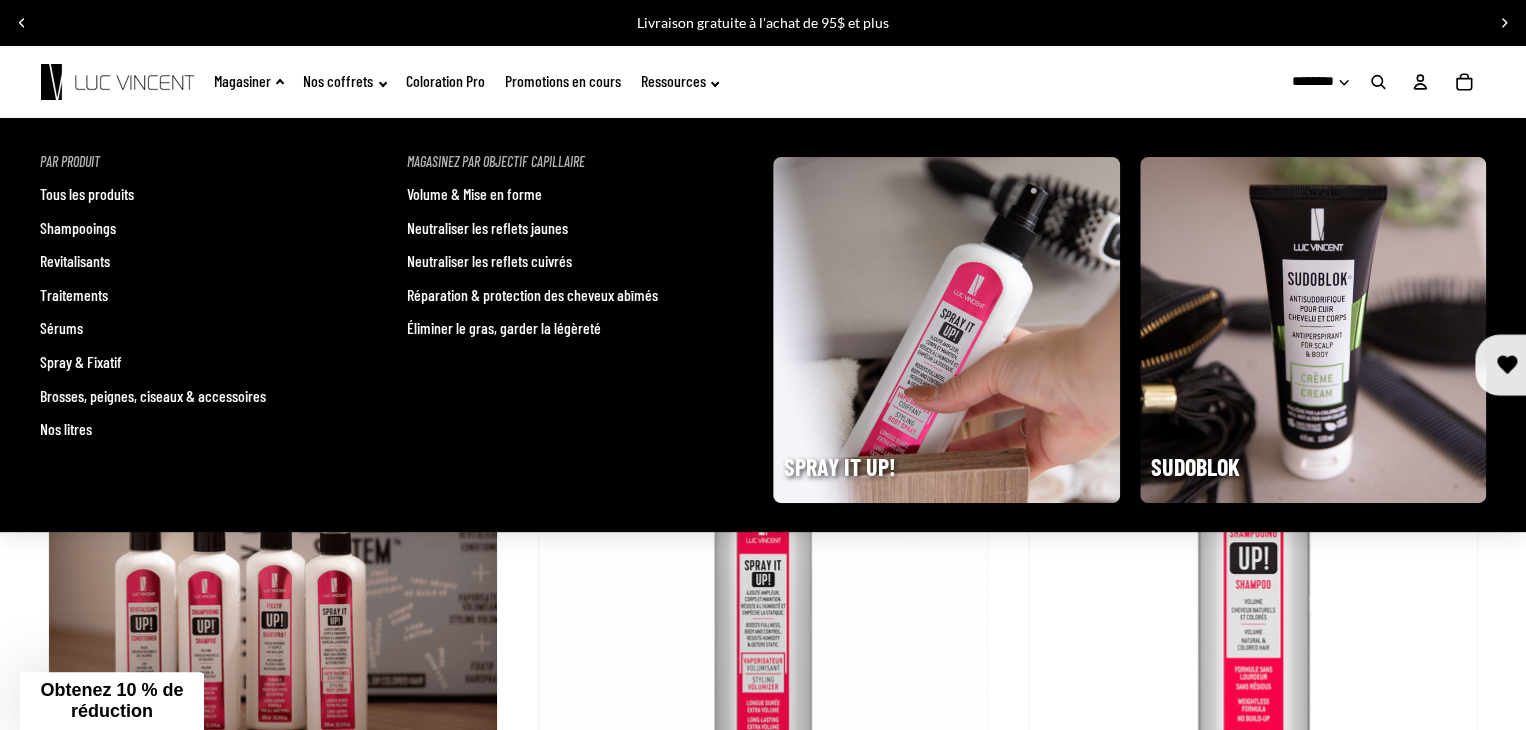 click on "Volume & Mise en forme" at bounding box center (474, 194) 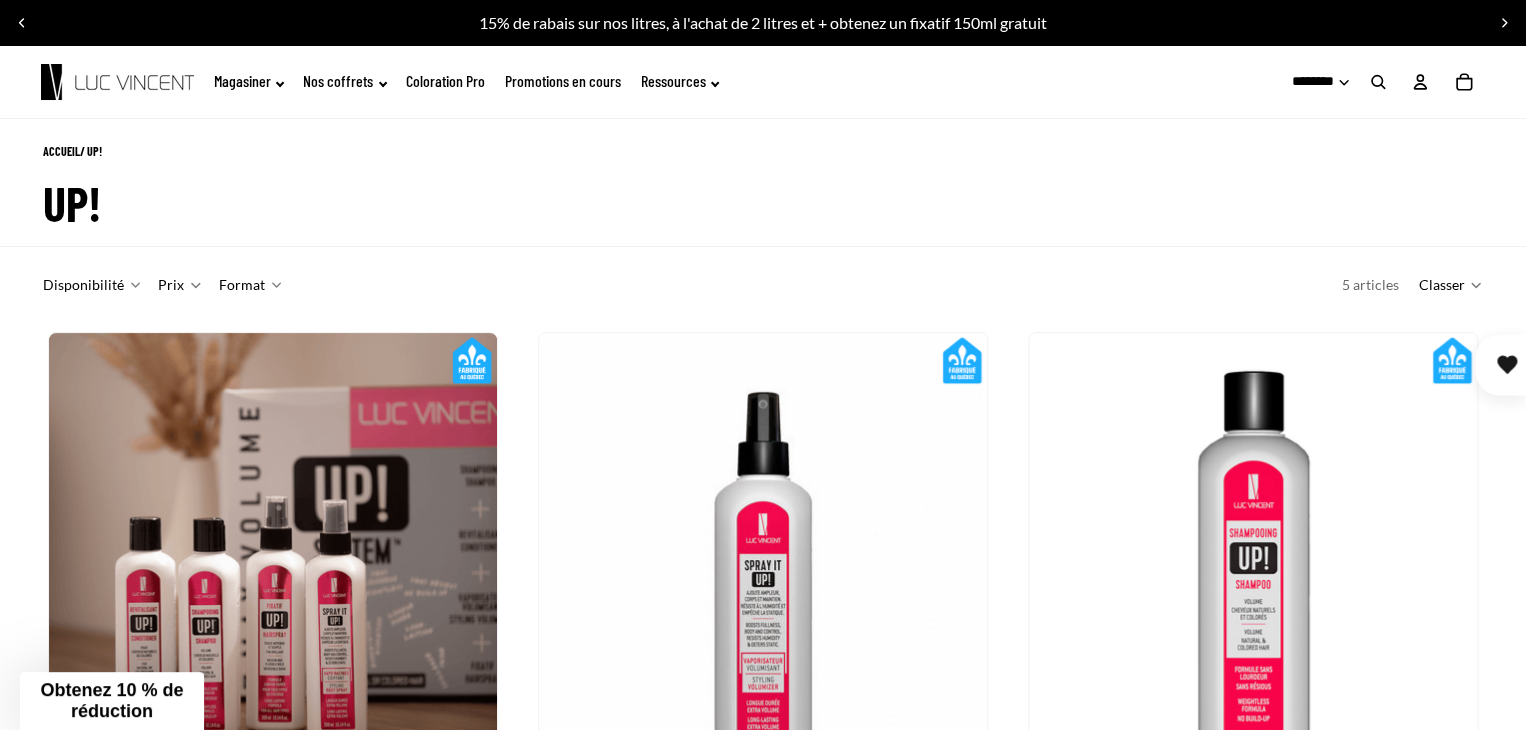 scroll, scrollTop: 300, scrollLeft: 0, axis: vertical 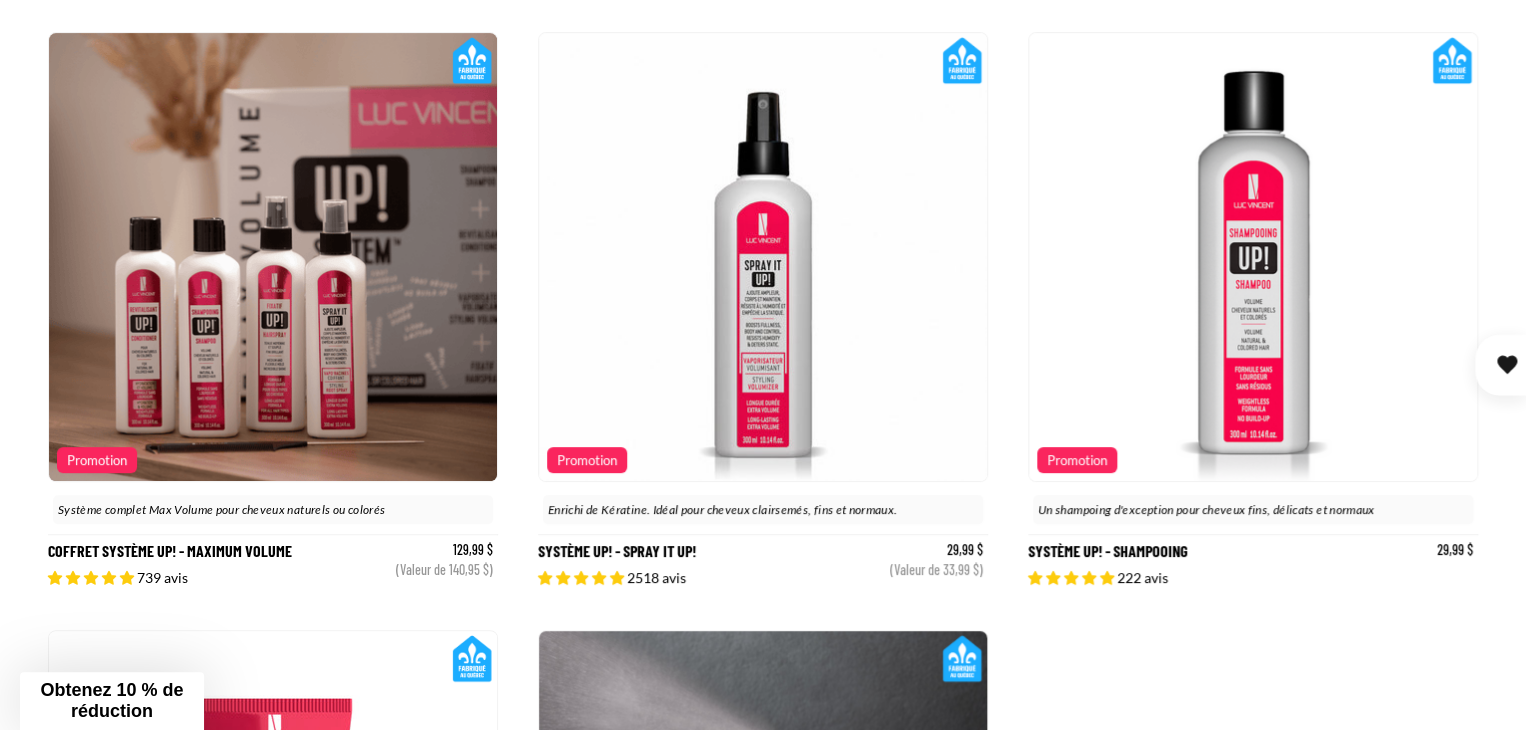 click 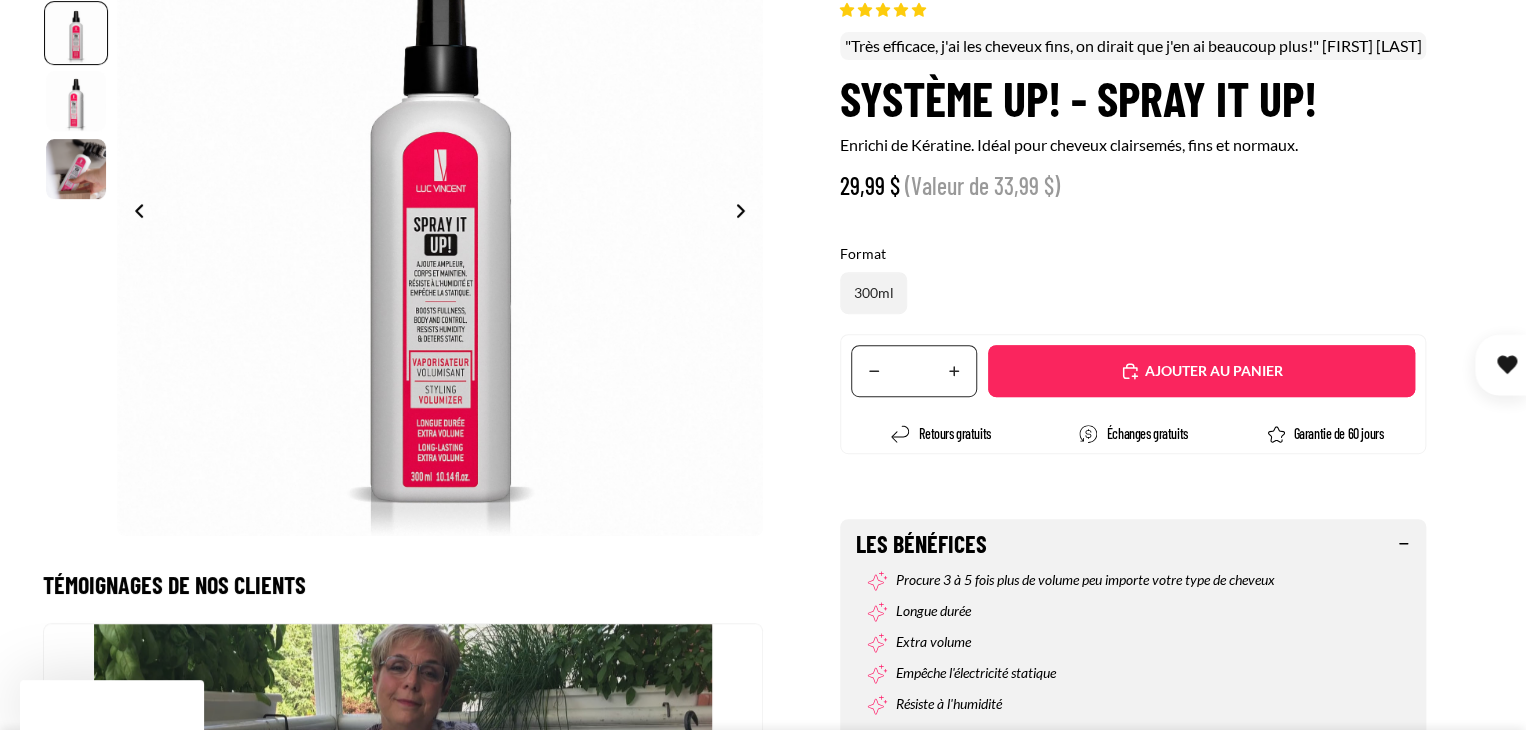 scroll, scrollTop: 300, scrollLeft: 0, axis: vertical 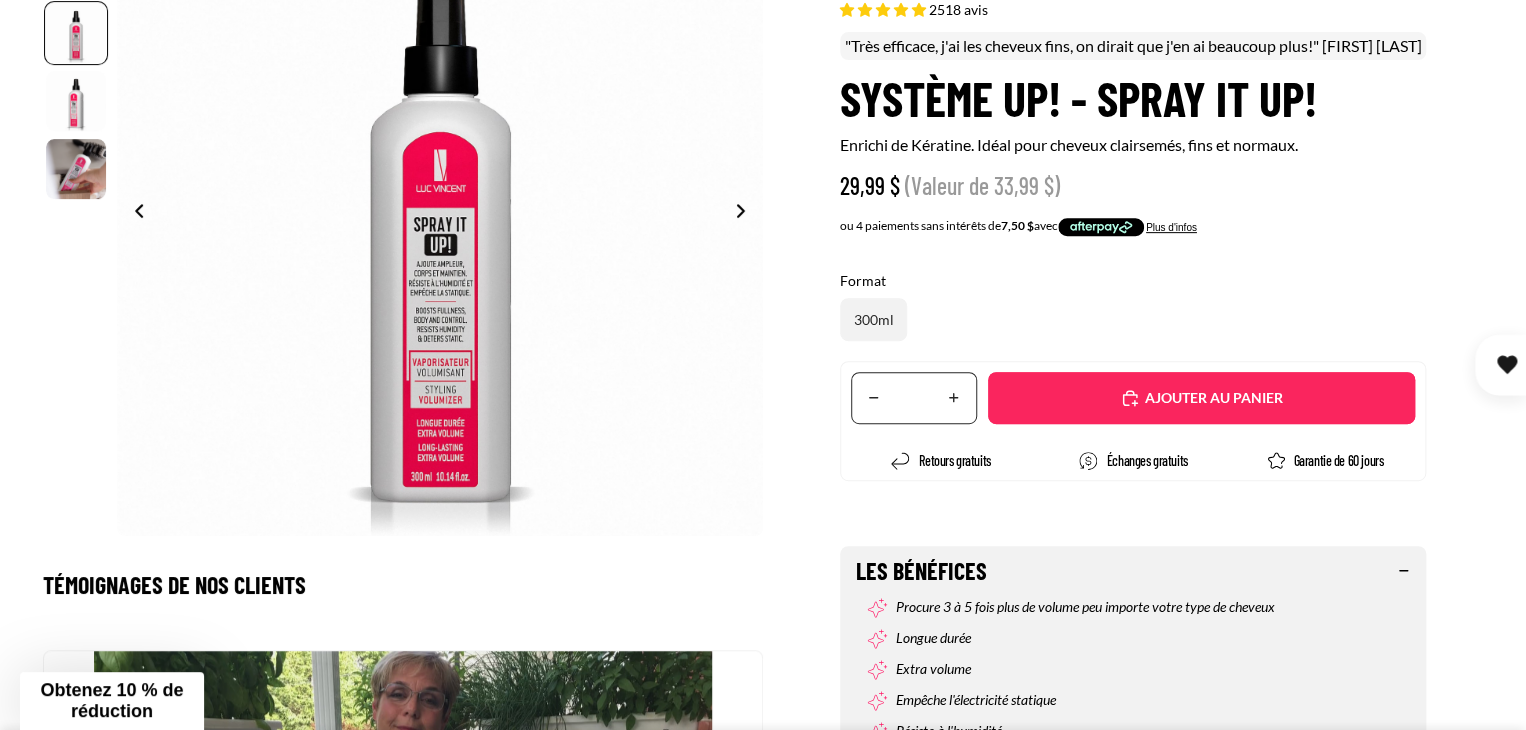 select on "**********" 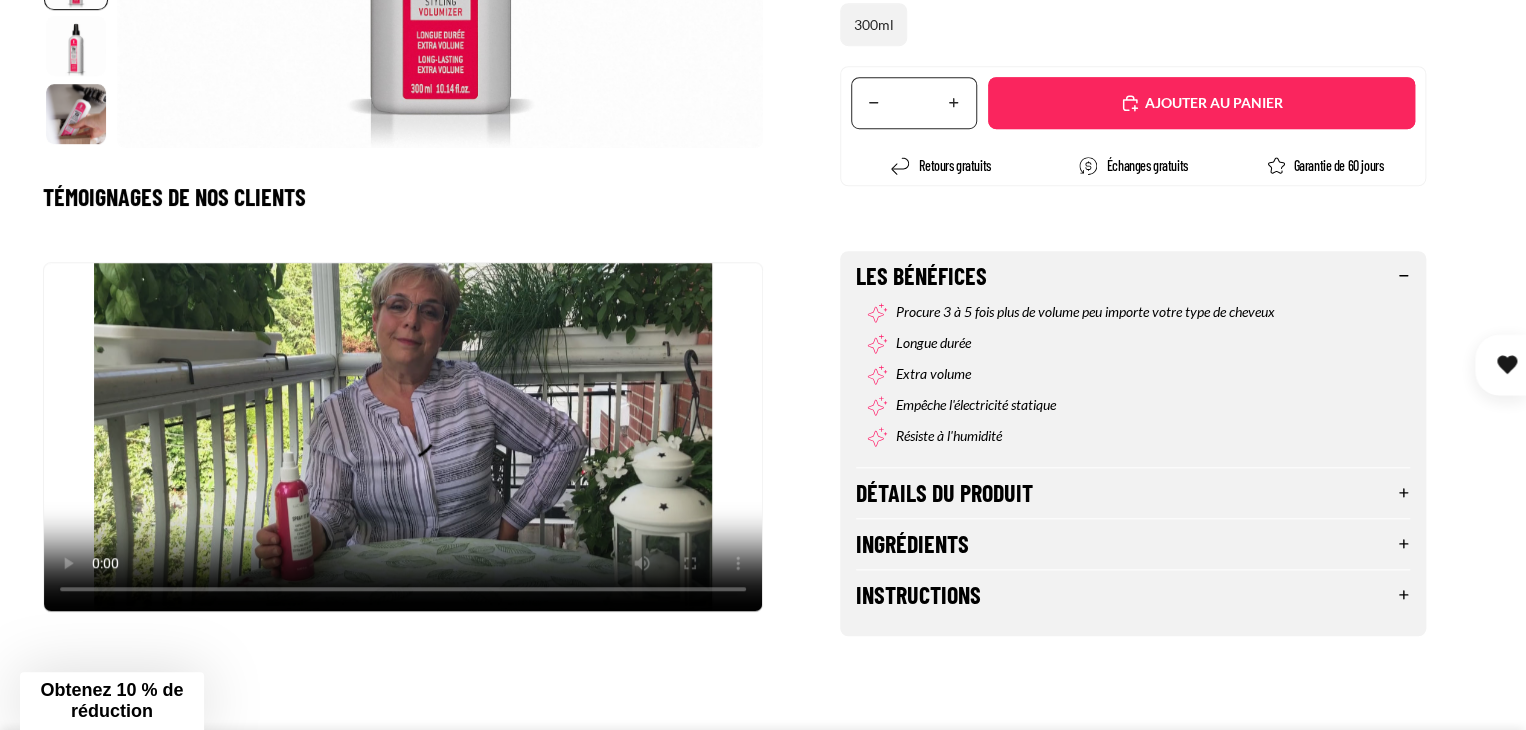 scroll, scrollTop: 700, scrollLeft: 0, axis: vertical 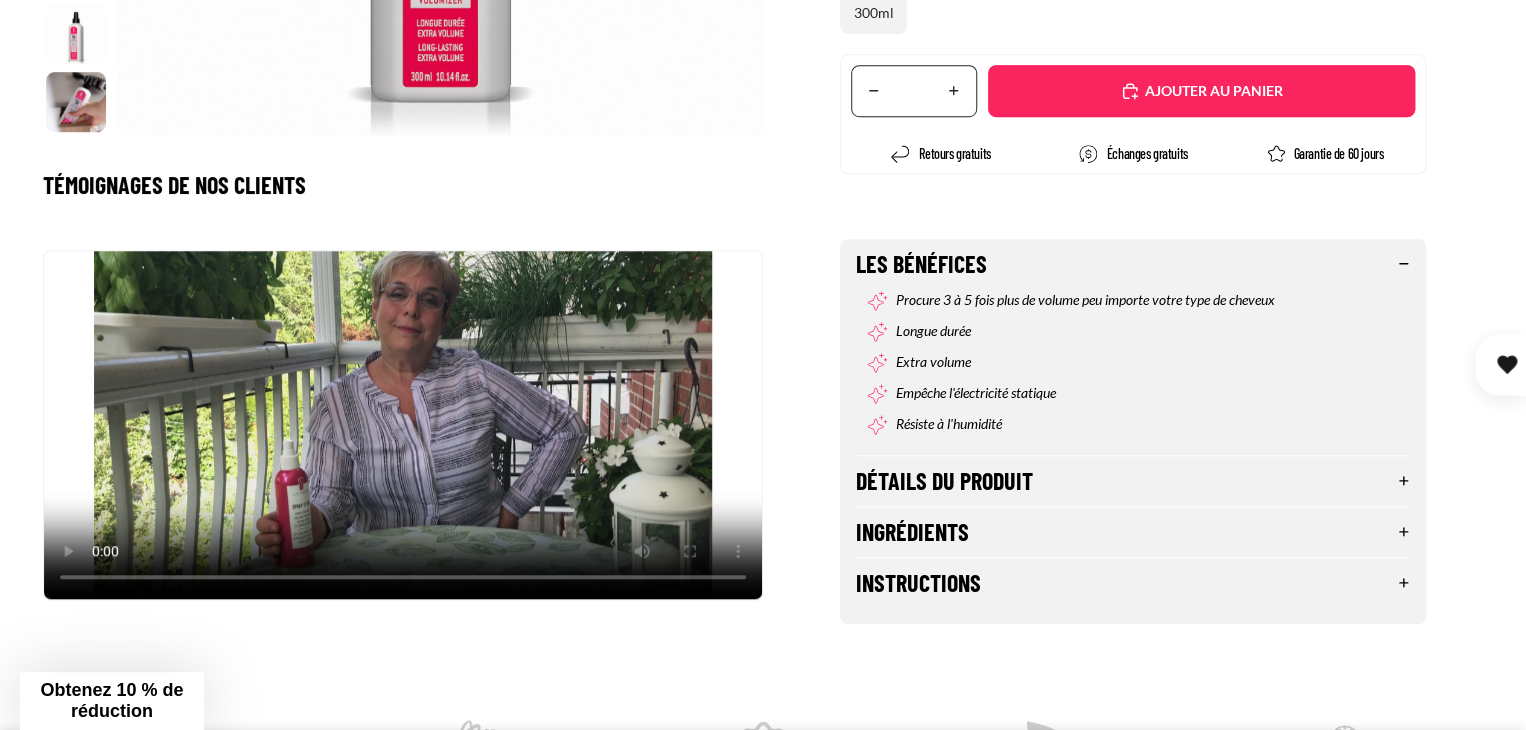 click 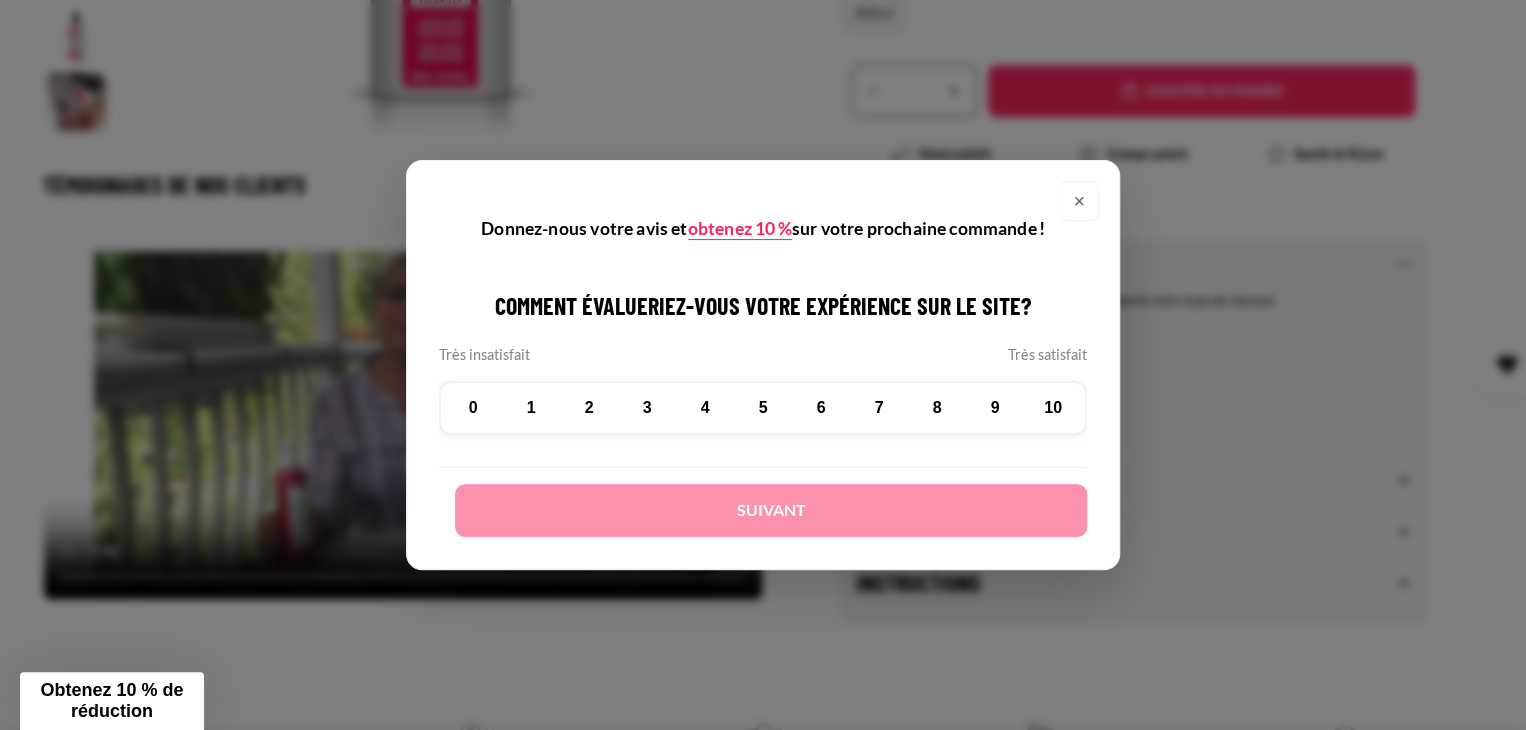 click on "×" at bounding box center (1079, 201) 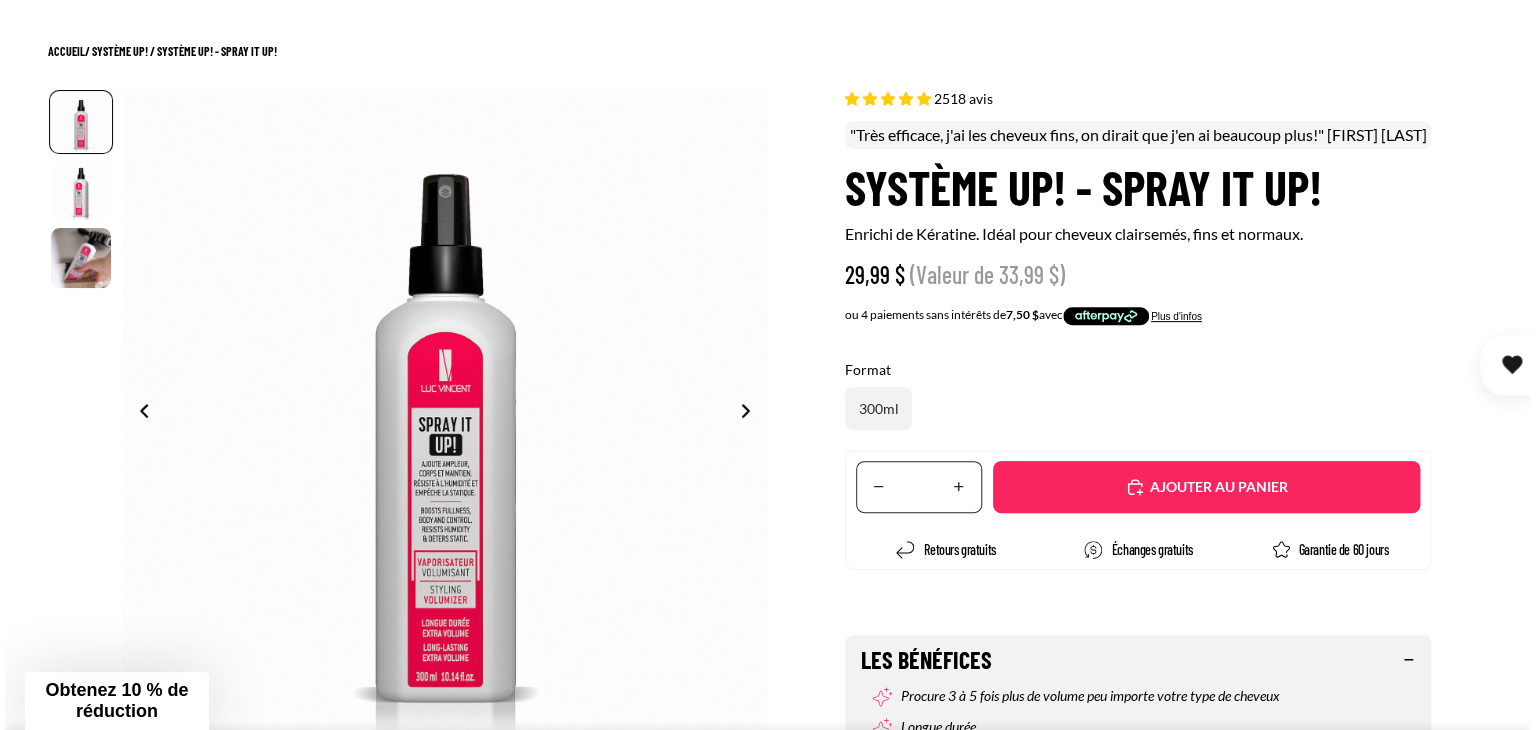 scroll, scrollTop: 300, scrollLeft: 0, axis: vertical 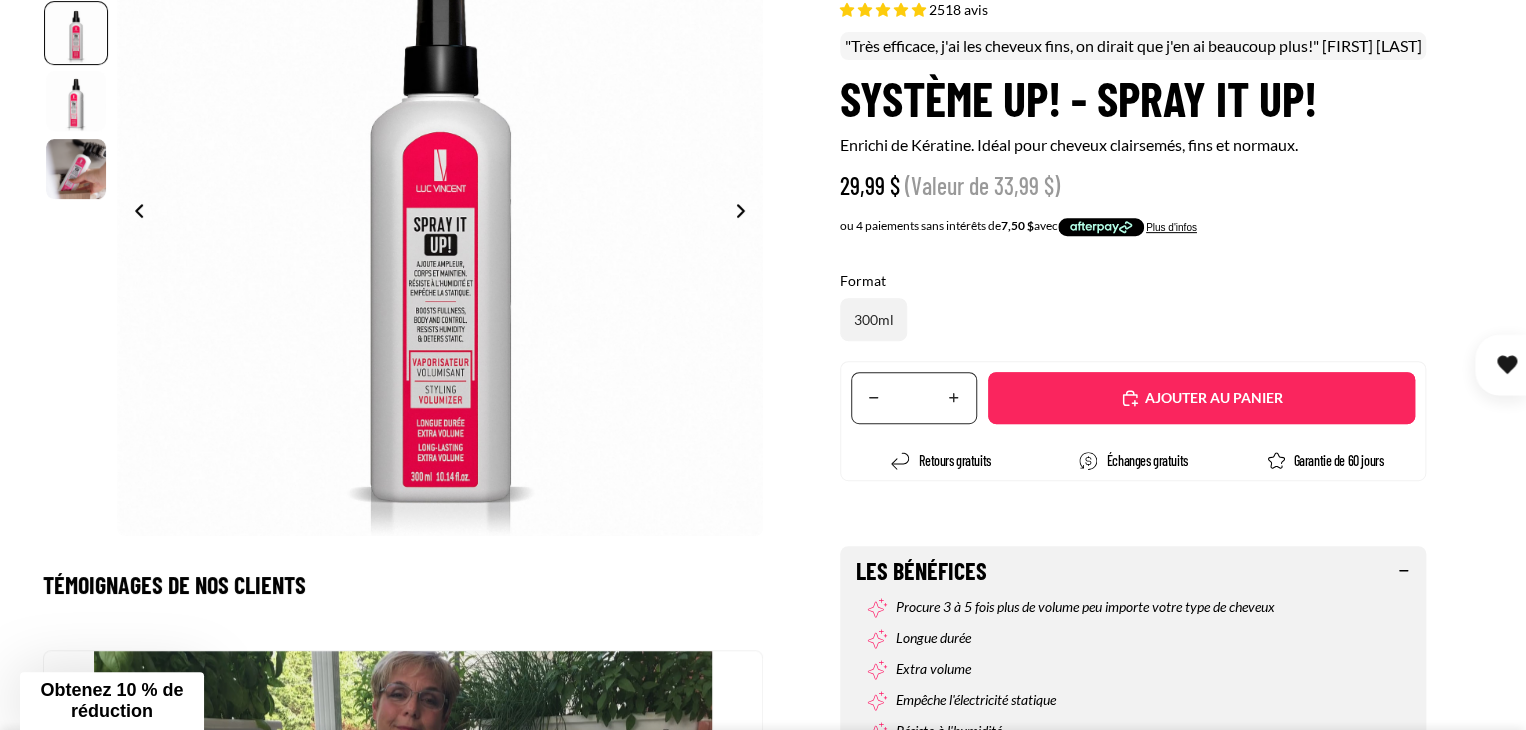 click on "Ajouté" at bounding box center (1201, 397) 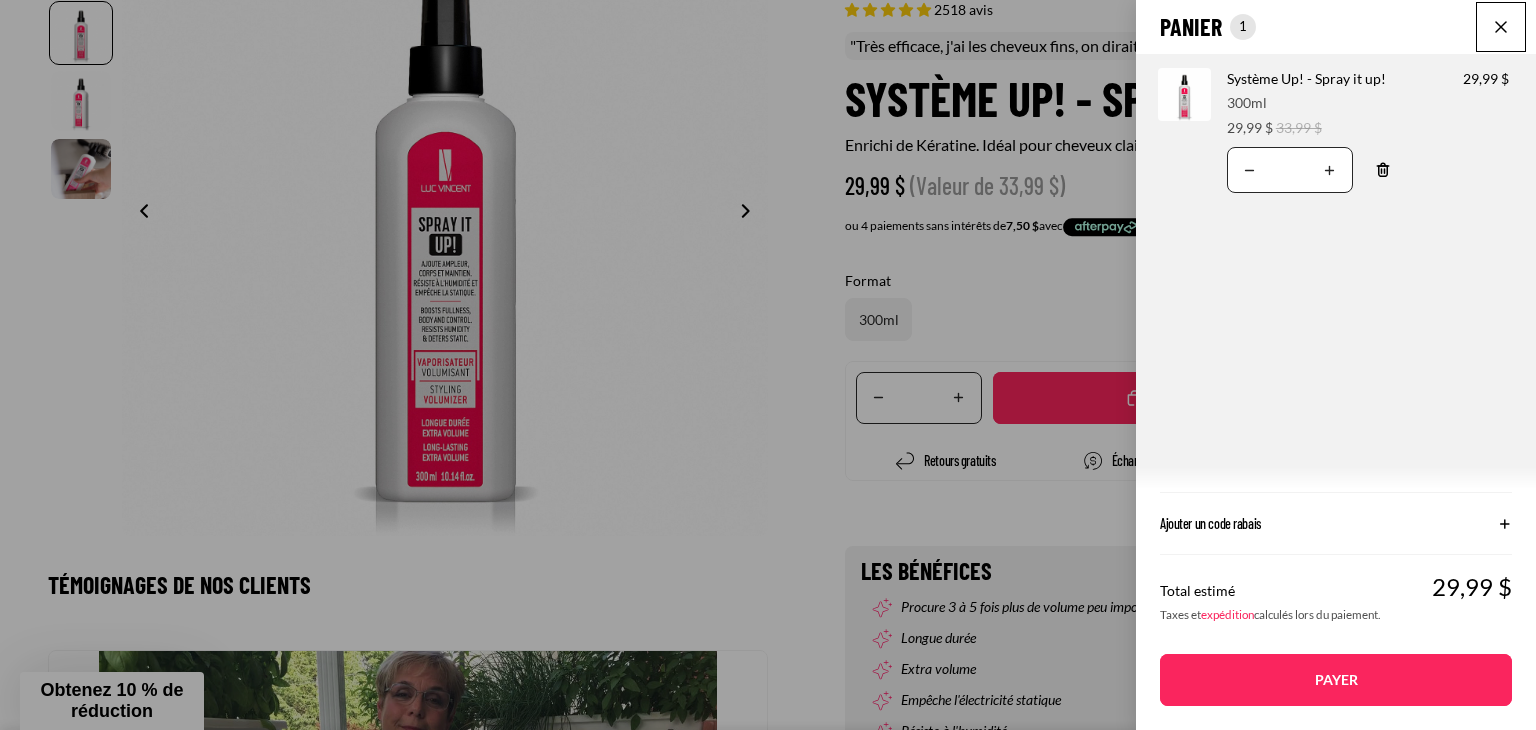 click on "Payer" at bounding box center [1336, 680] 